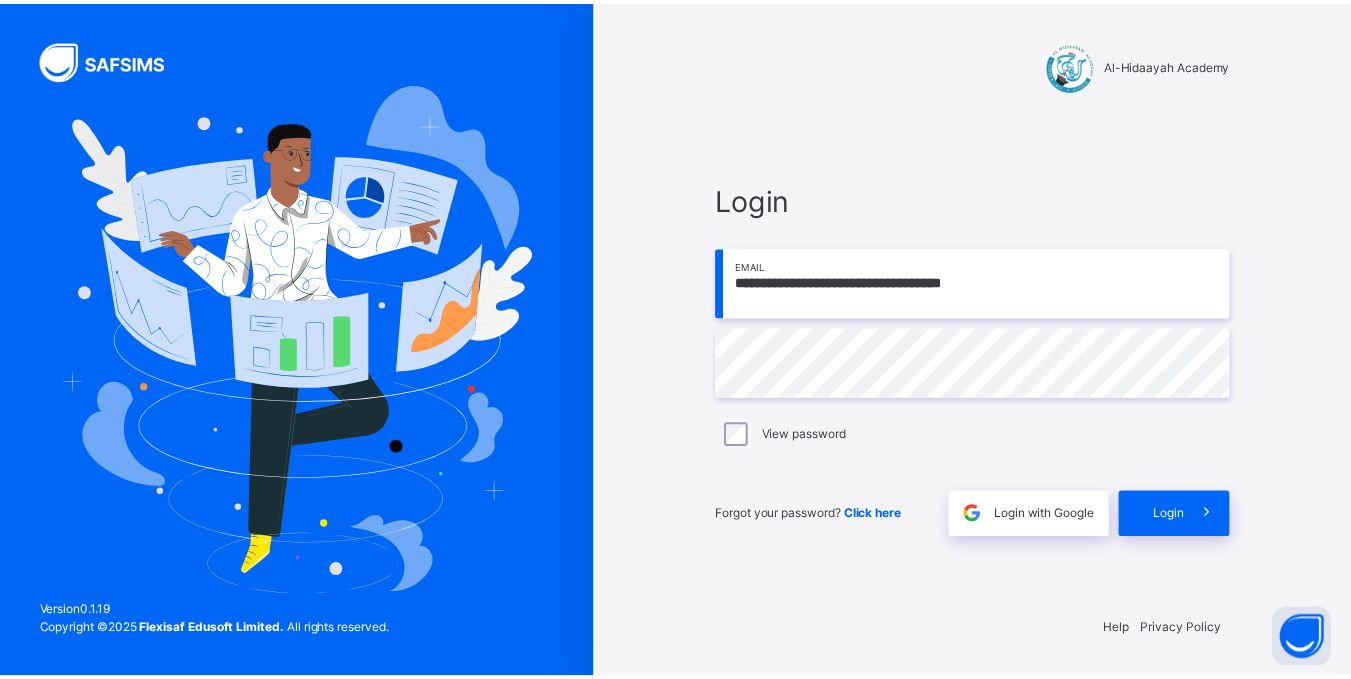 scroll, scrollTop: 0, scrollLeft: 0, axis: both 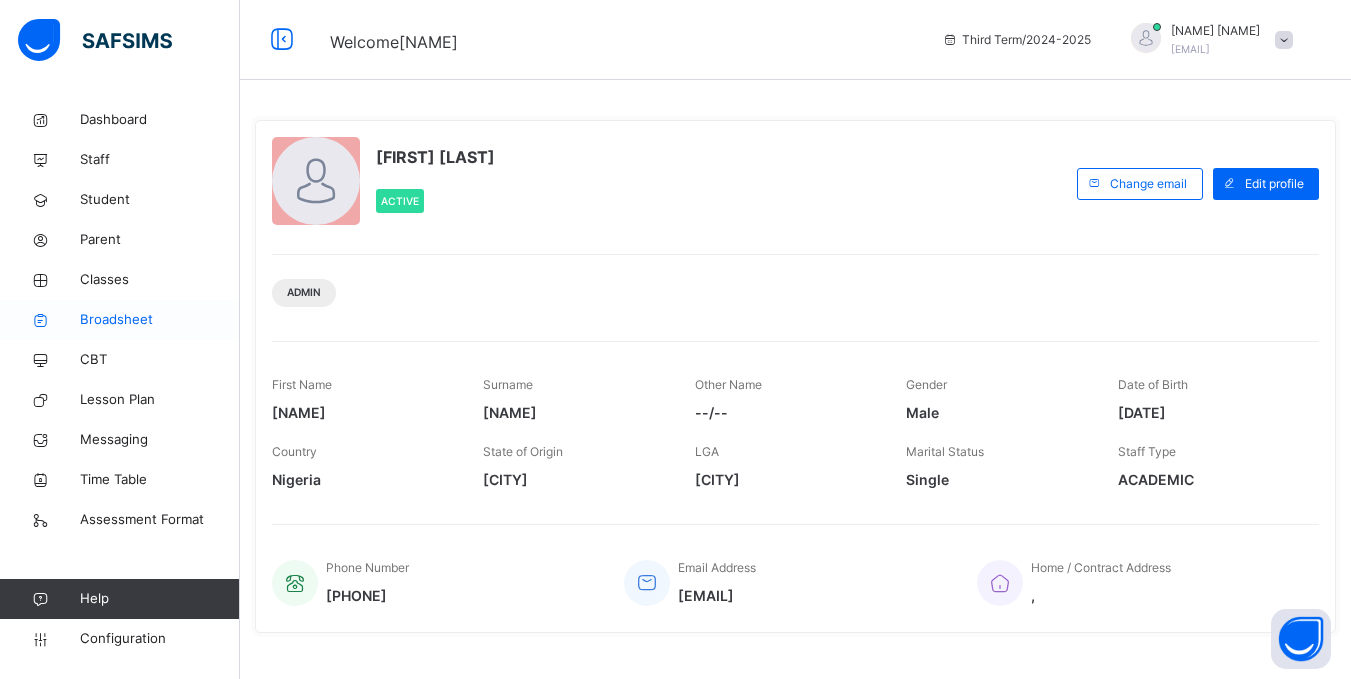 click on "Broadsheet" at bounding box center (160, 320) 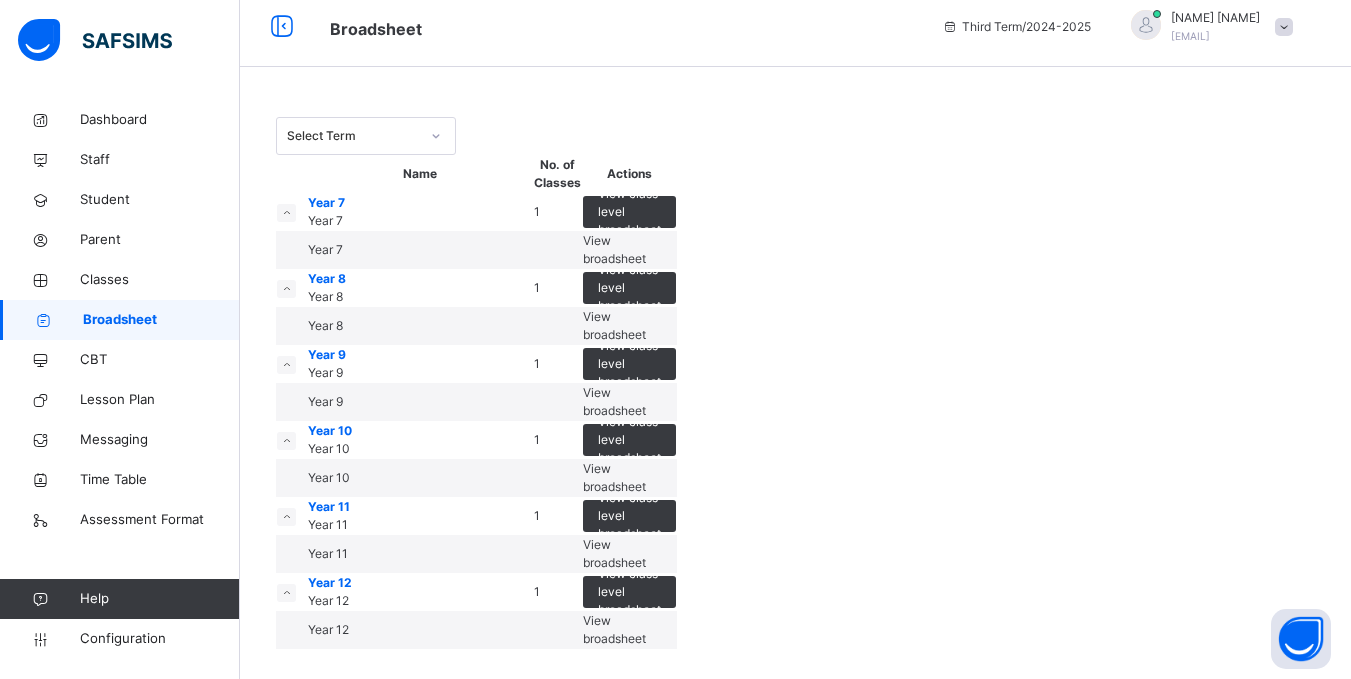 scroll, scrollTop: 305, scrollLeft: 0, axis: vertical 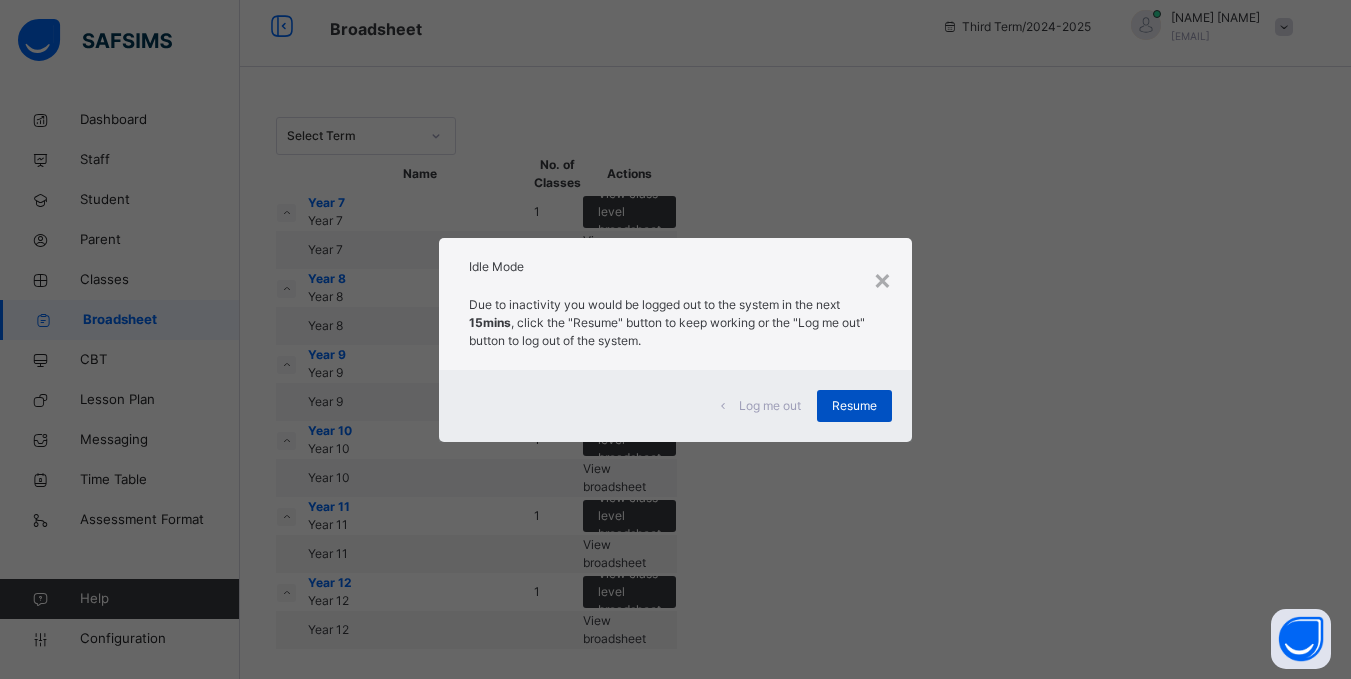 click on "Resume" at bounding box center (854, 406) 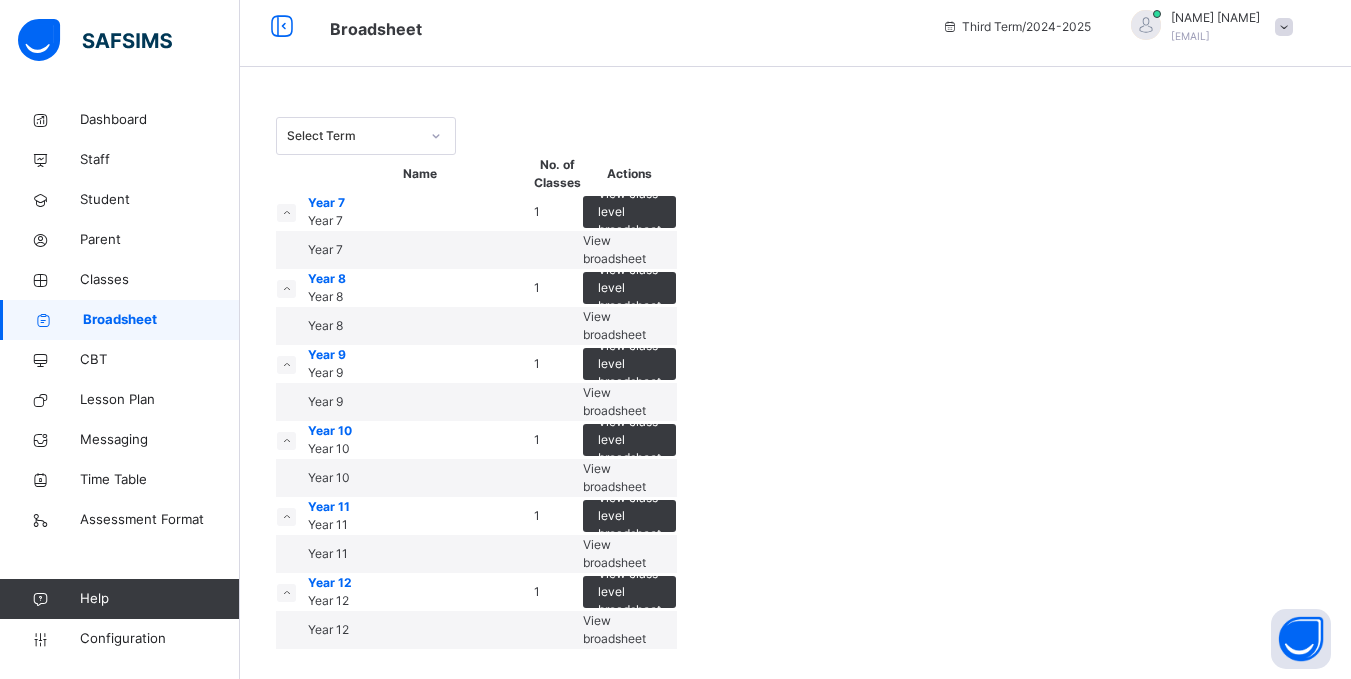 click on "View broadsheet" at bounding box center [614, 401] 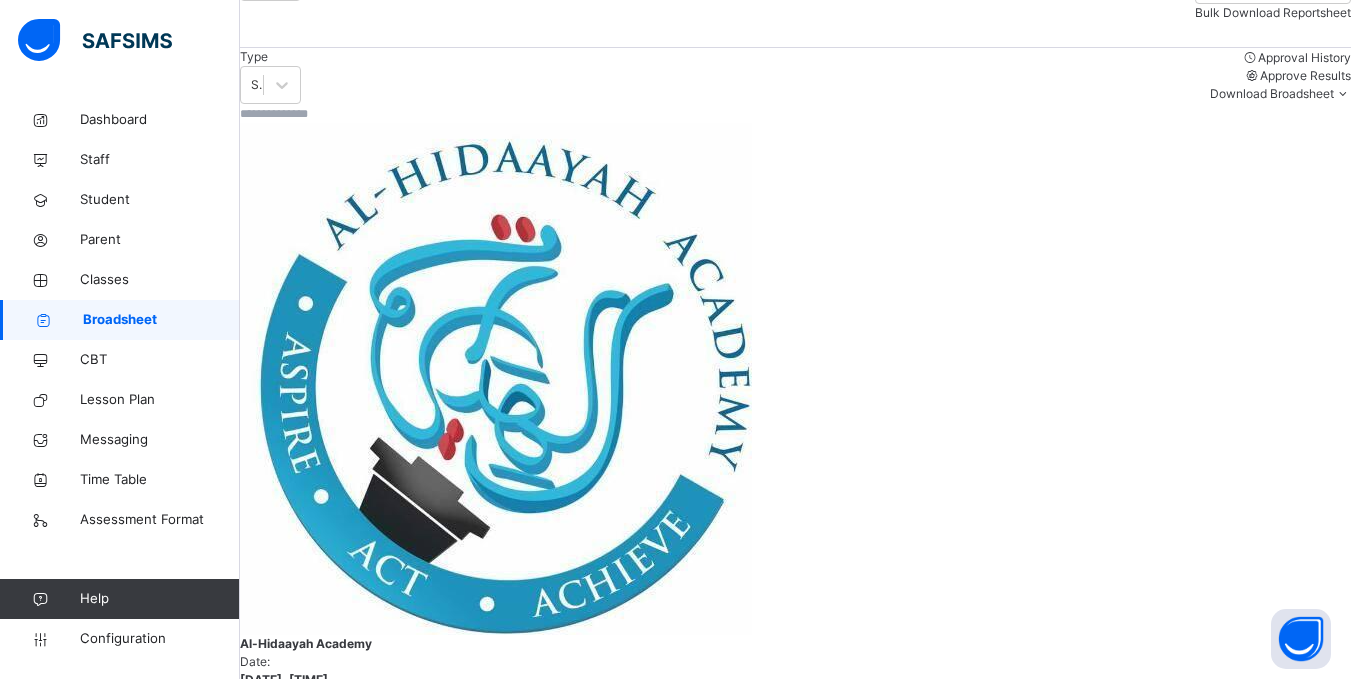 scroll, scrollTop: 349, scrollLeft: 0, axis: vertical 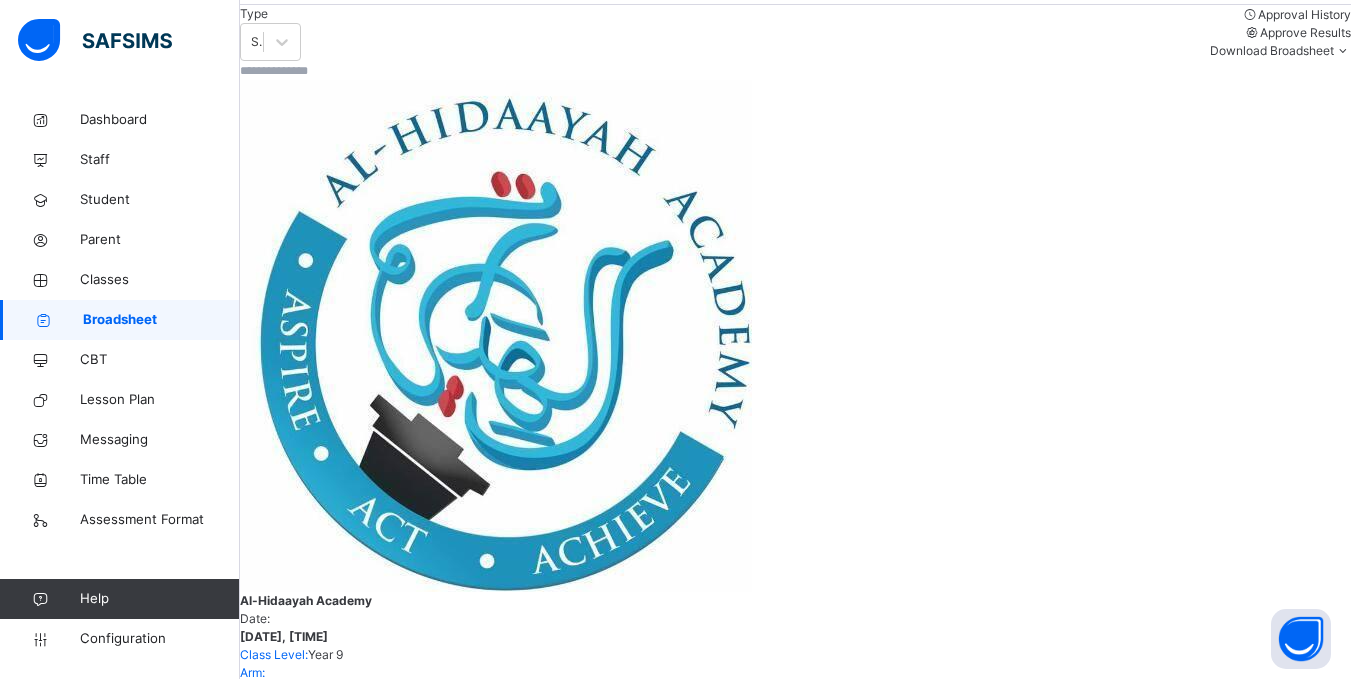 click on "Aisha Abubakar Amal   AHA/S/24/208" at bounding box center [348, 1358] 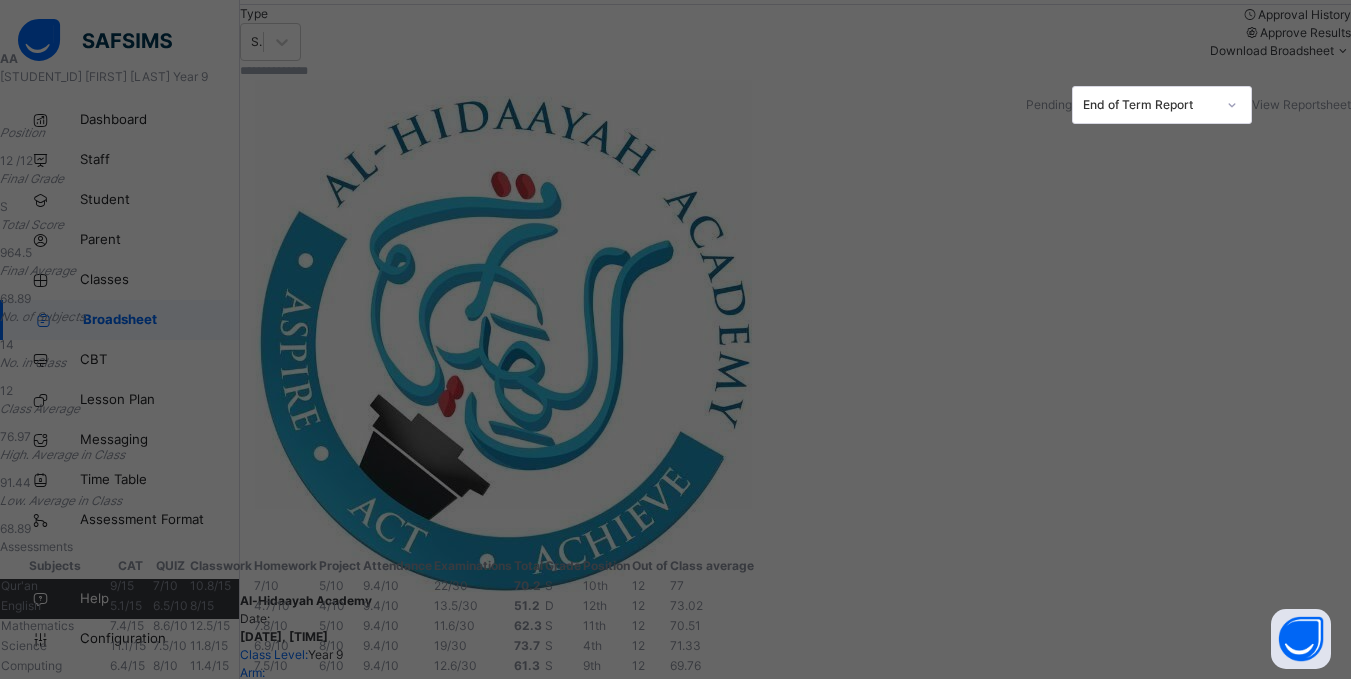 click on "View Reportsheet" at bounding box center [1301, 104] 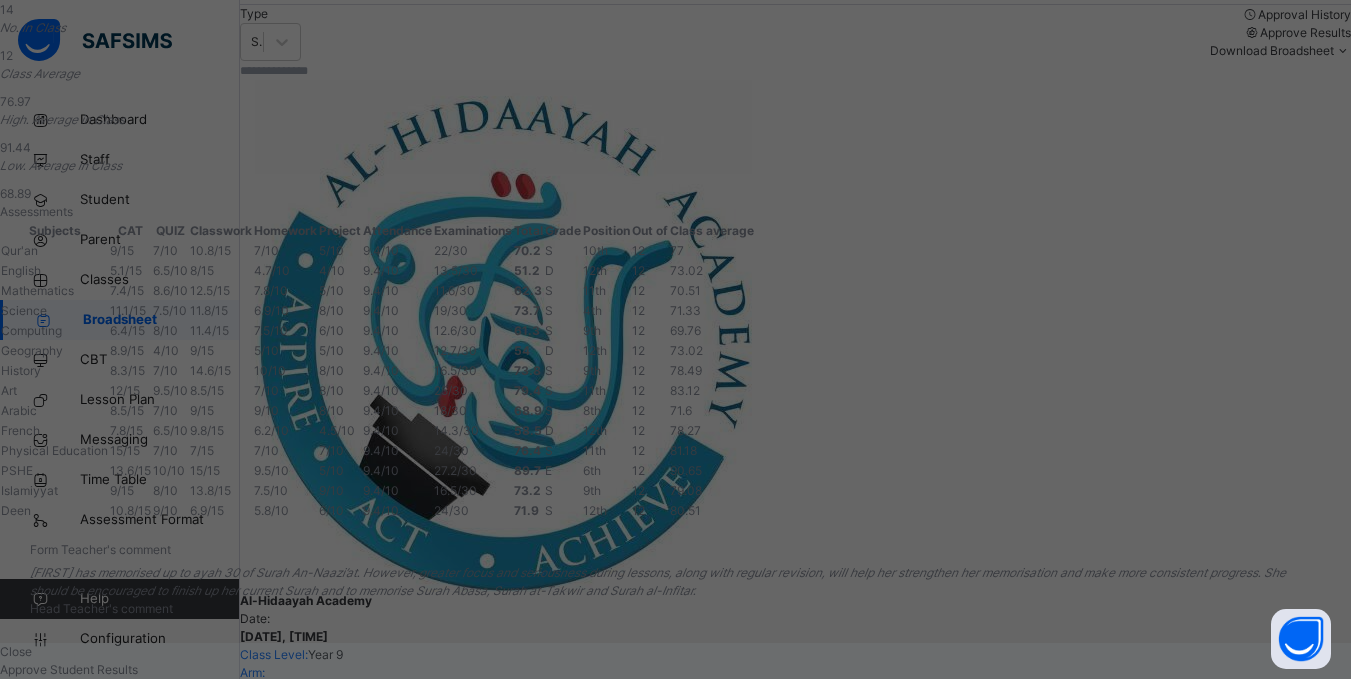 scroll, scrollTop: 793, scrollLeft: 0, axis: vertical 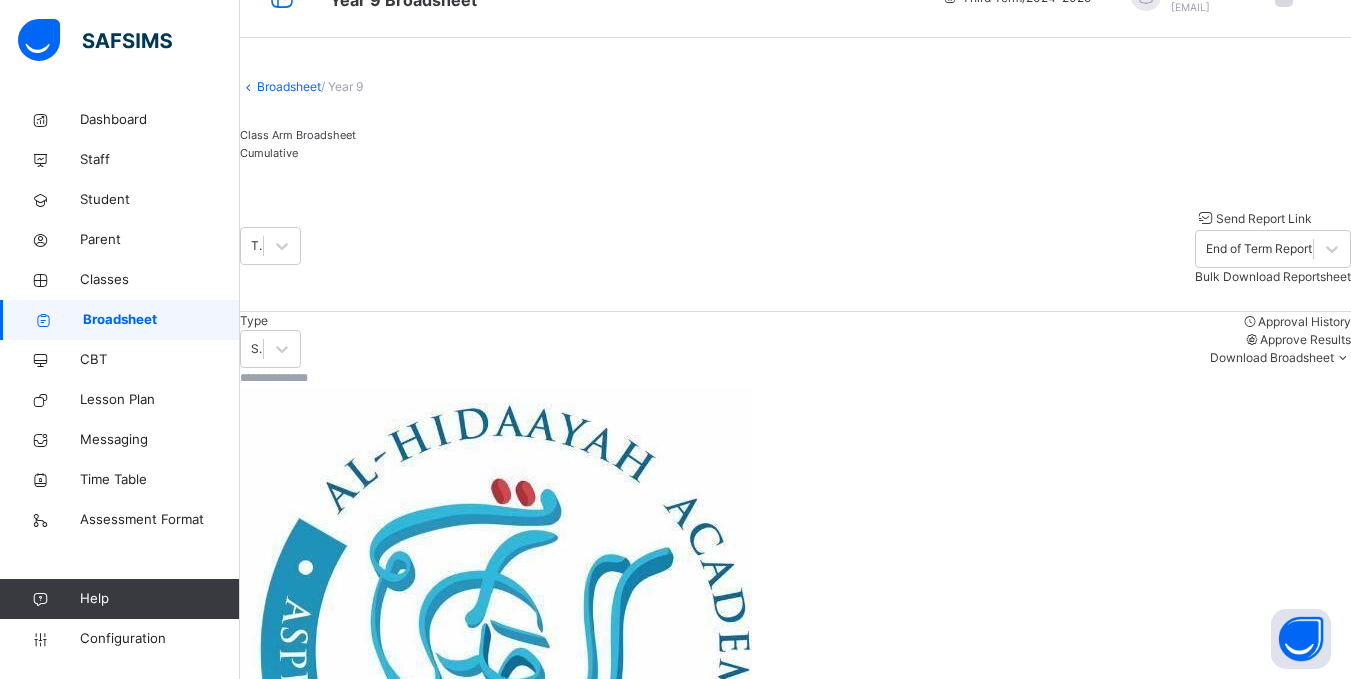 click on "Broadsheet" at bounding box center [289, 86] 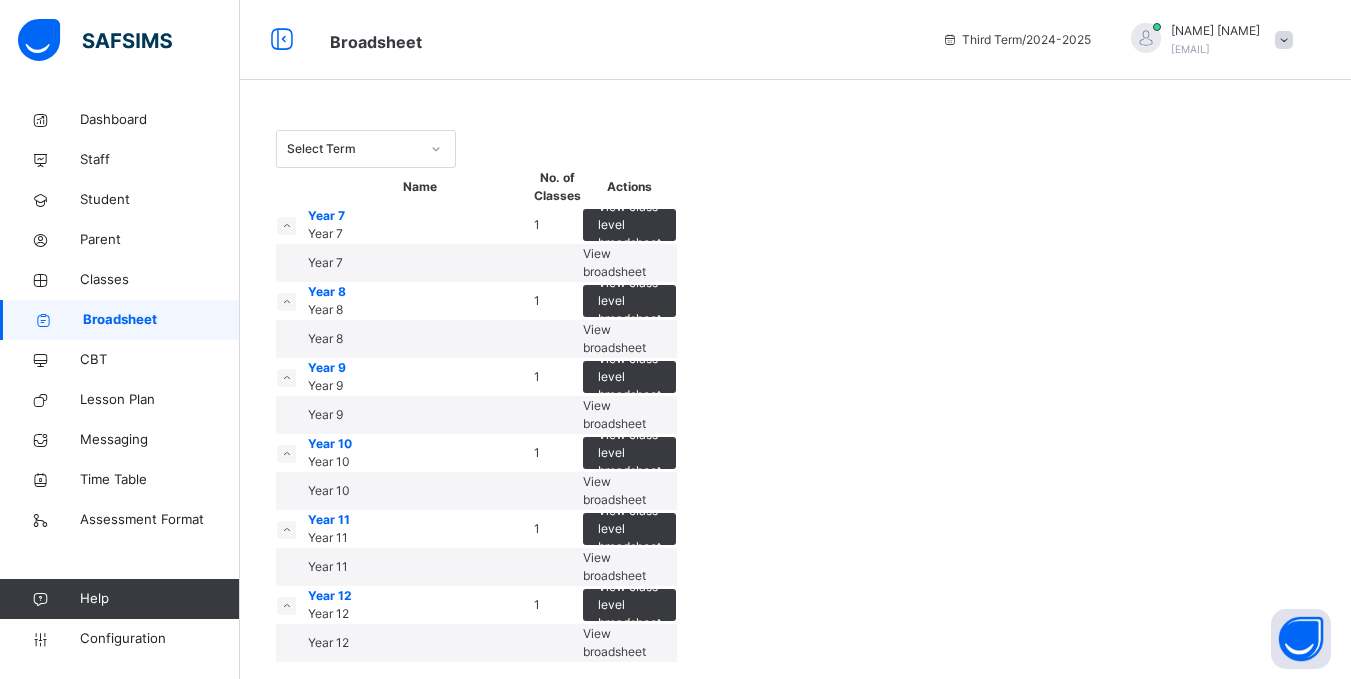 scroll, scrollTop: 305, scrollLeft: 0, axis: vertical 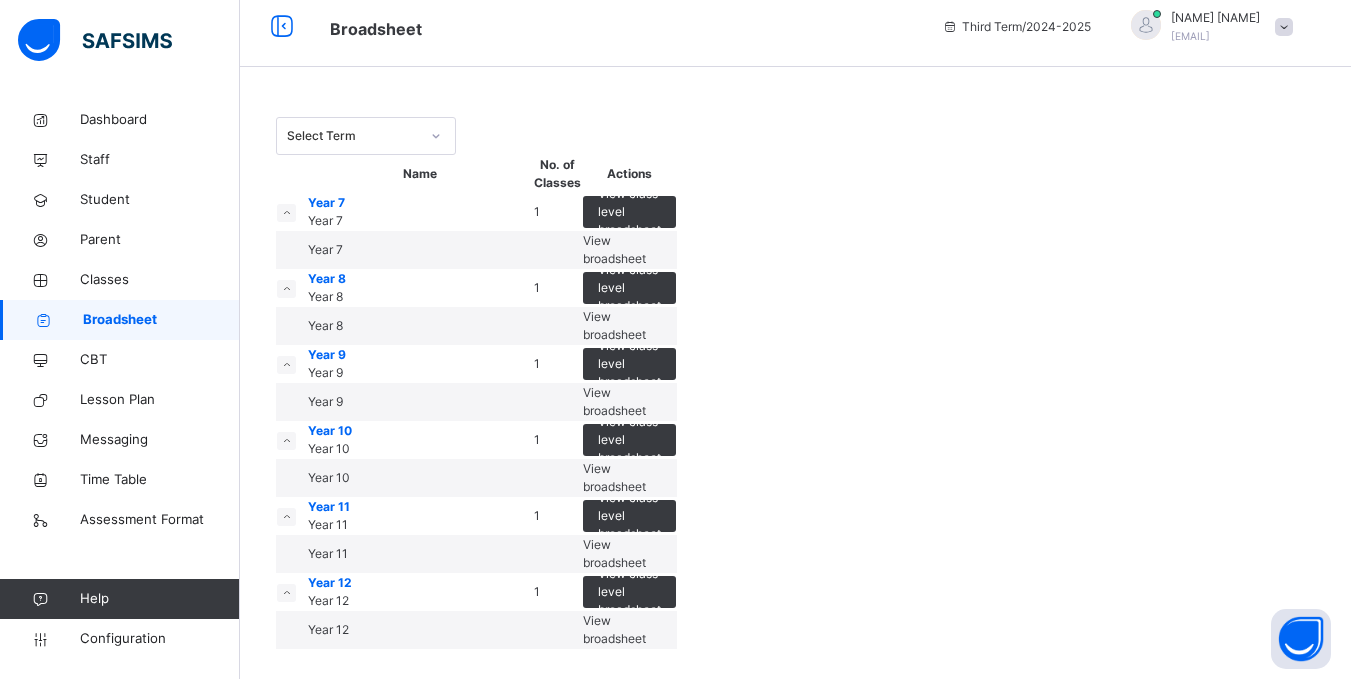click on "View broadsheet" at bounding box center (614, 629) 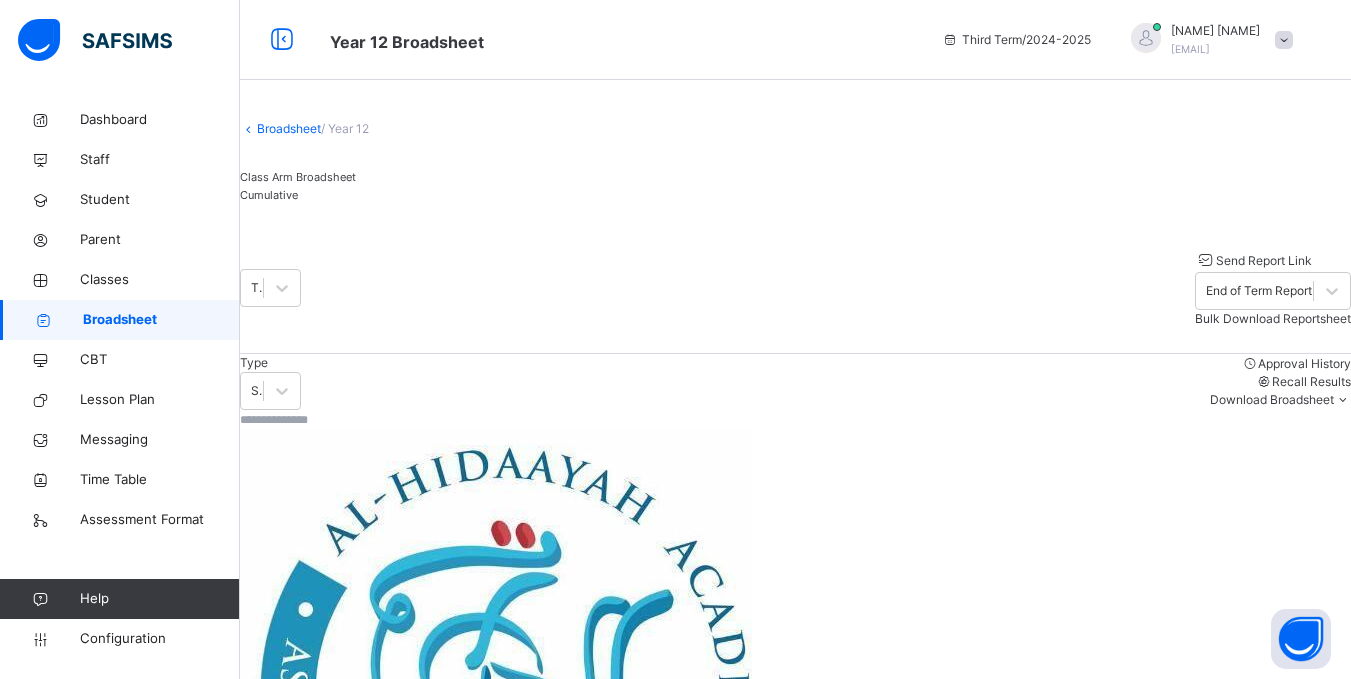 scroll, scrollTop: 385, scrollLeft: 0, axis: vertical 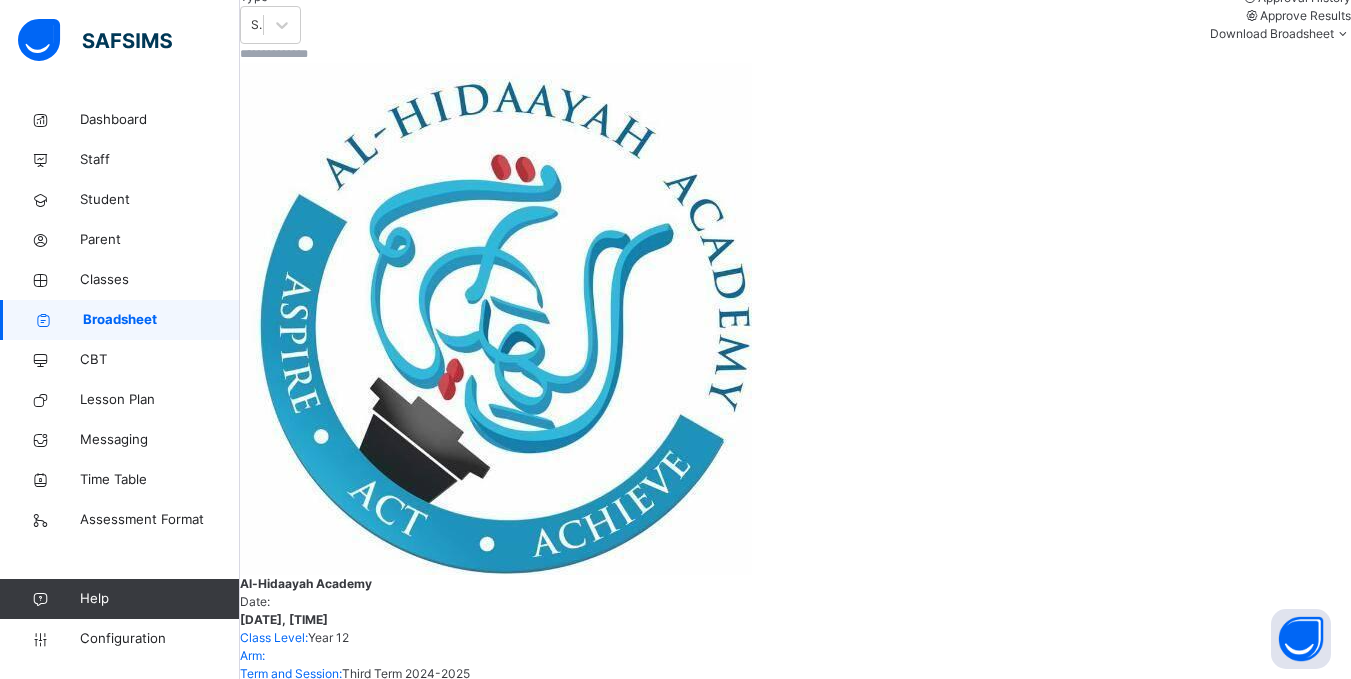 click on "AD Asiya  Musa Daib   AHA/ST/22/152" at bounding box center (369, 1617) 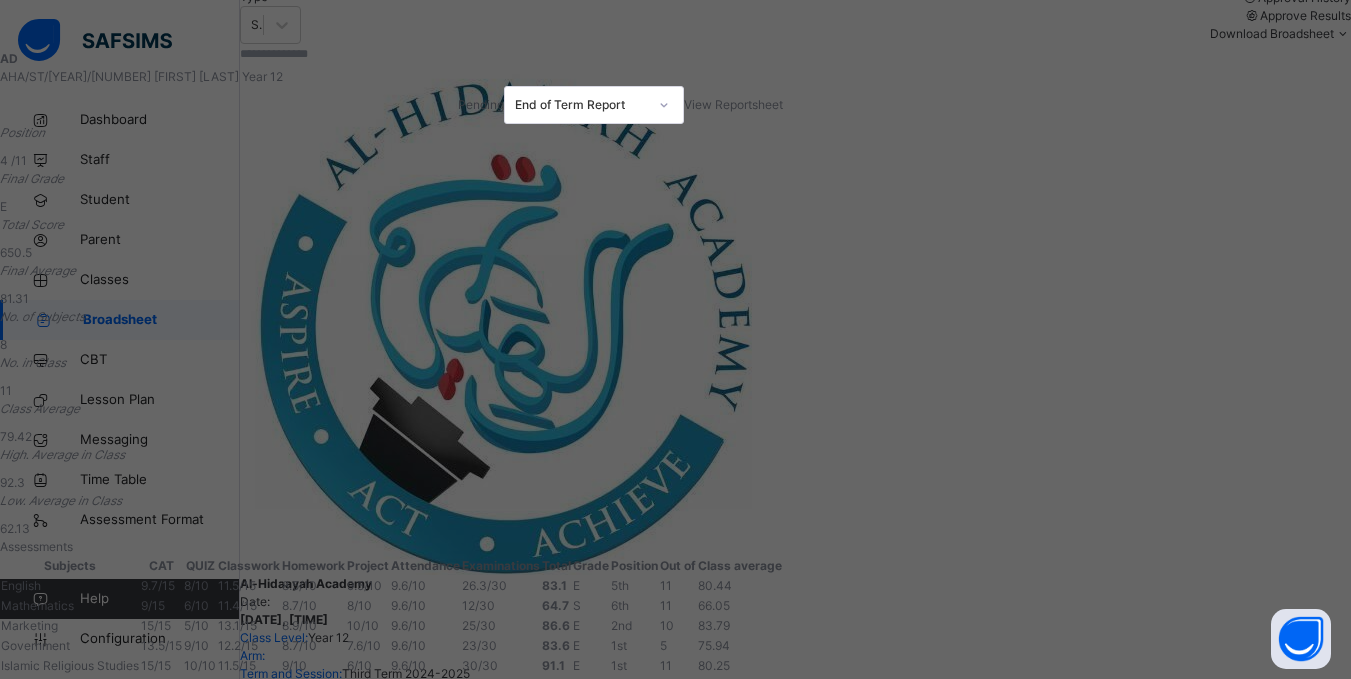 click on "View Reportsheet" at bounding box center [733, 104] 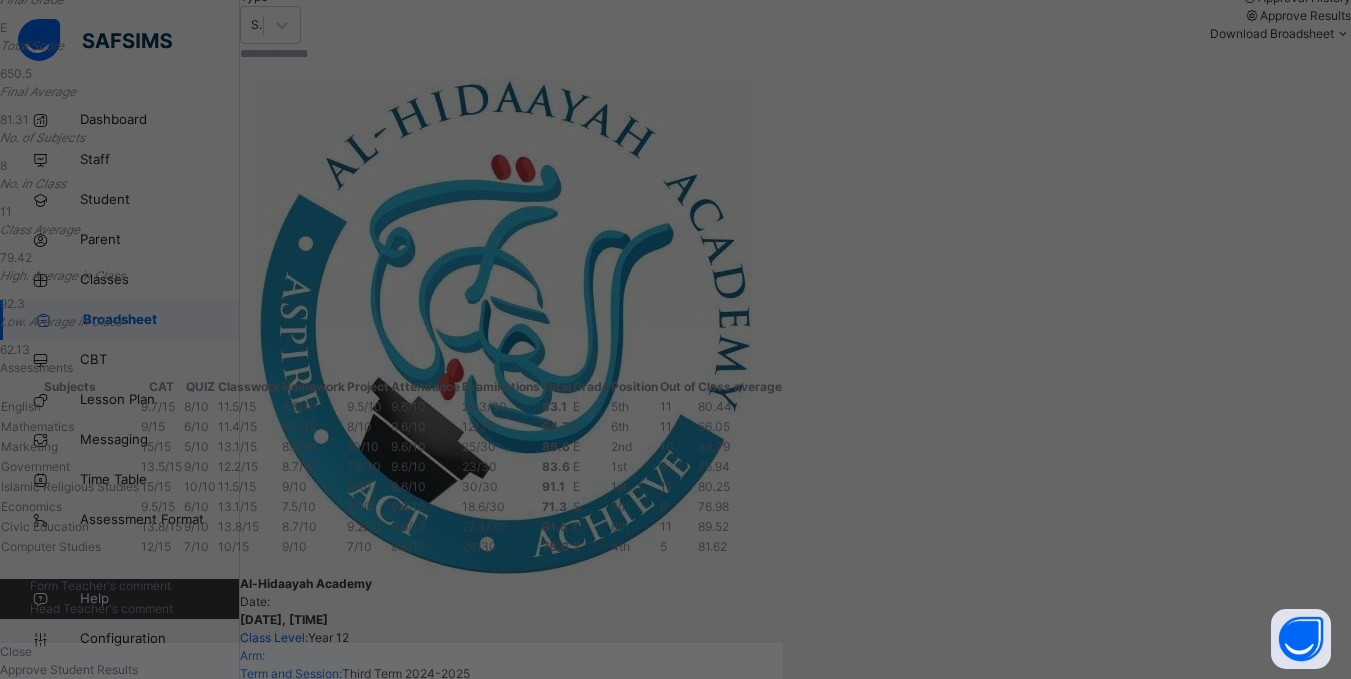 click on "Close   Approve Student Results" at bounding box center (391, 661) 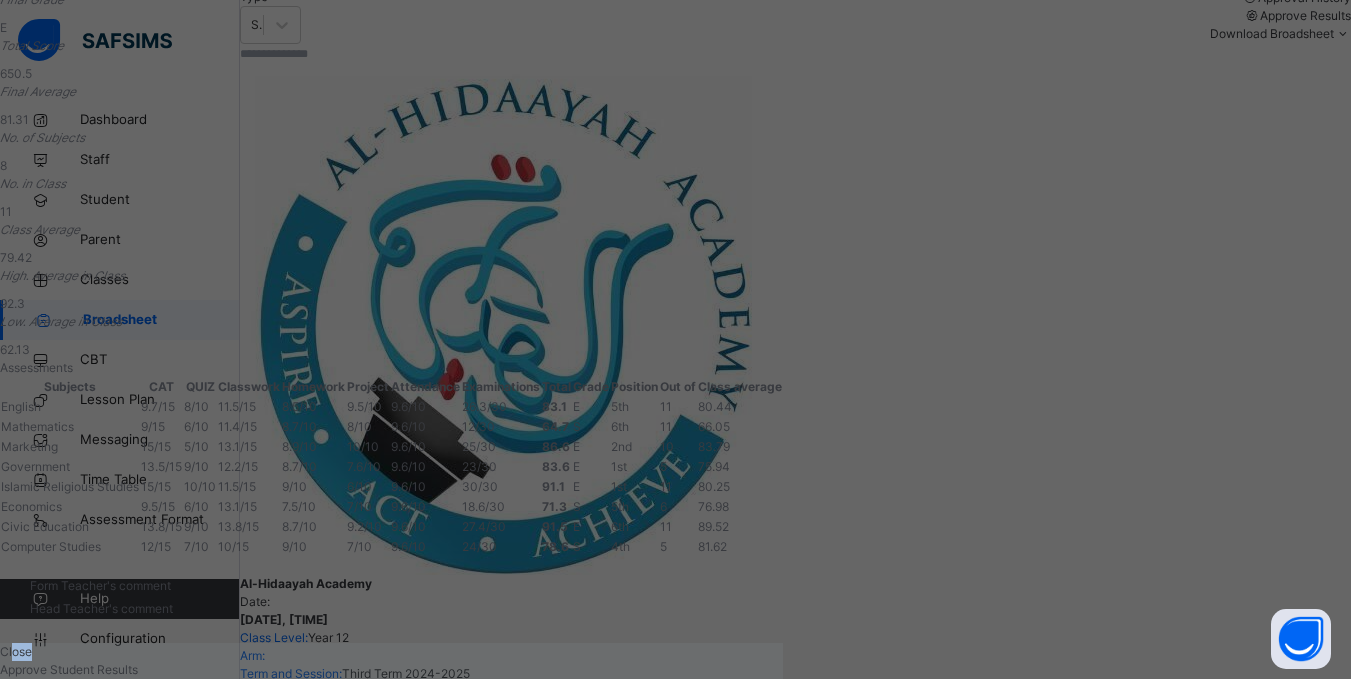 click on "Close" at bounding box center [16, 651] 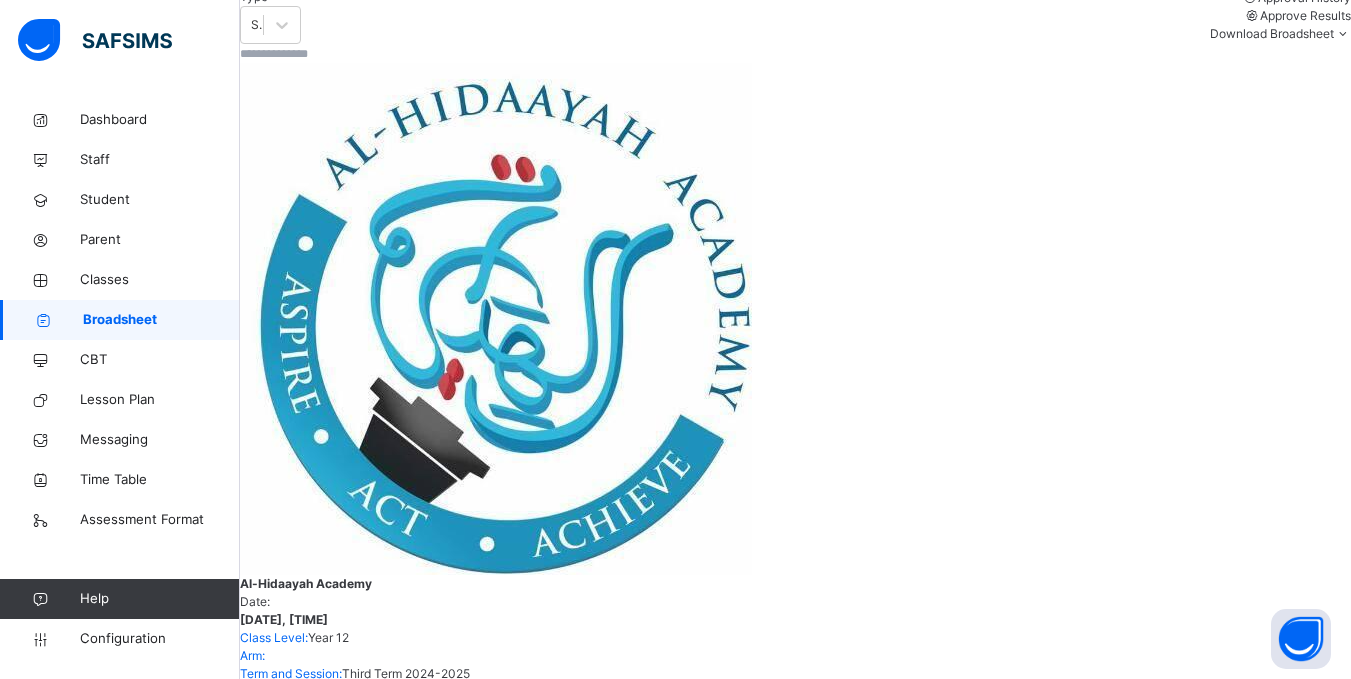 scroll, scrollTop: 0, scrollLeft: 0, axis: both 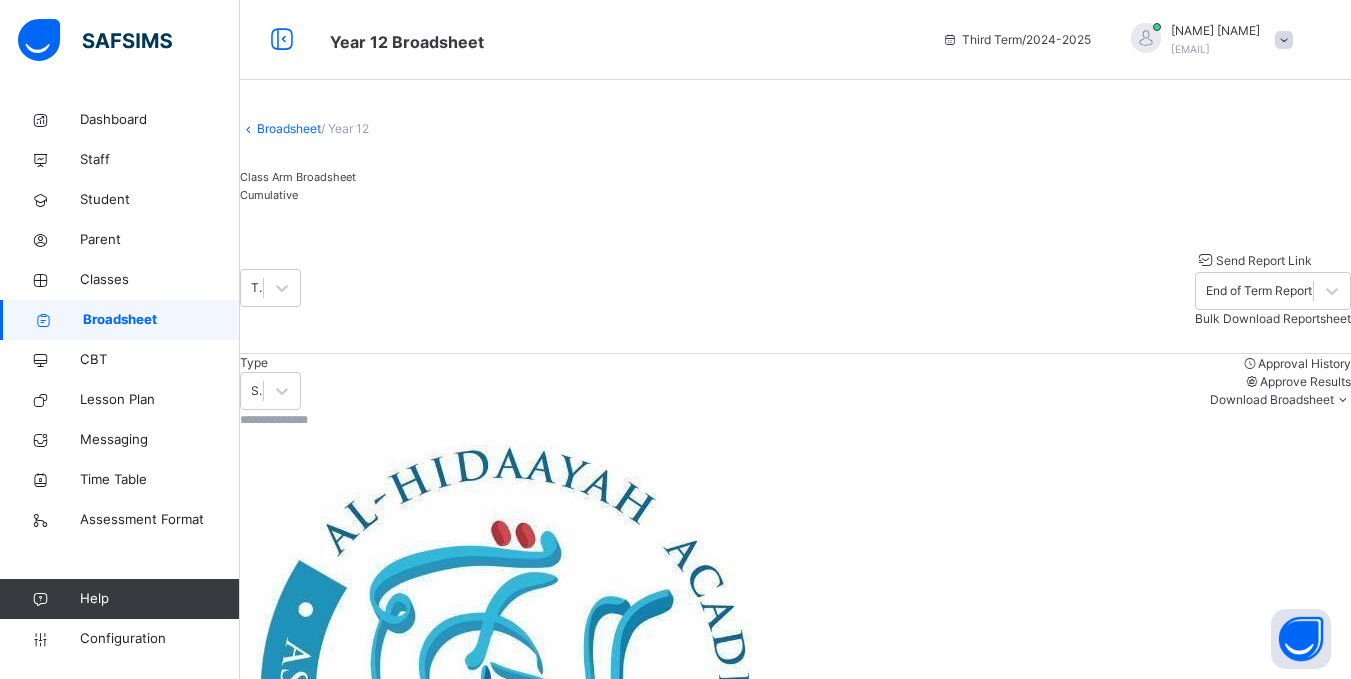 click at bounding box center (1284, 40) 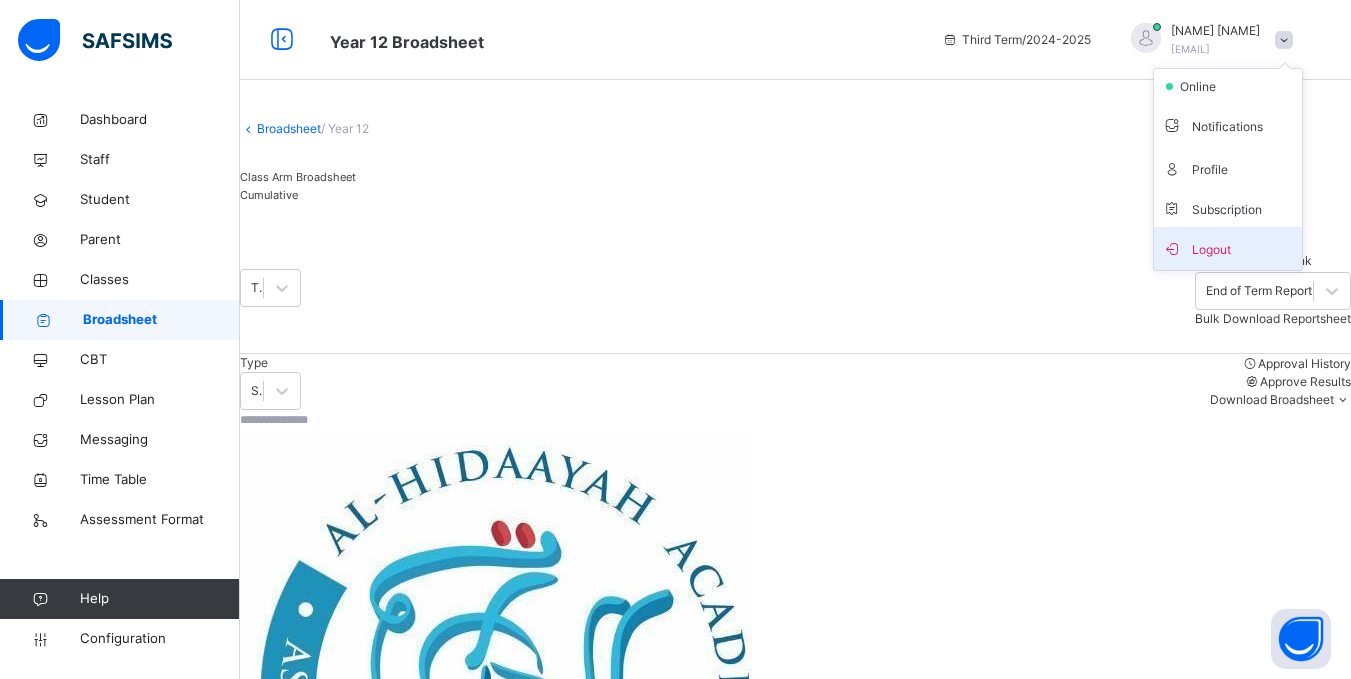 click on "Logout" at bounding box center [1228, 248] 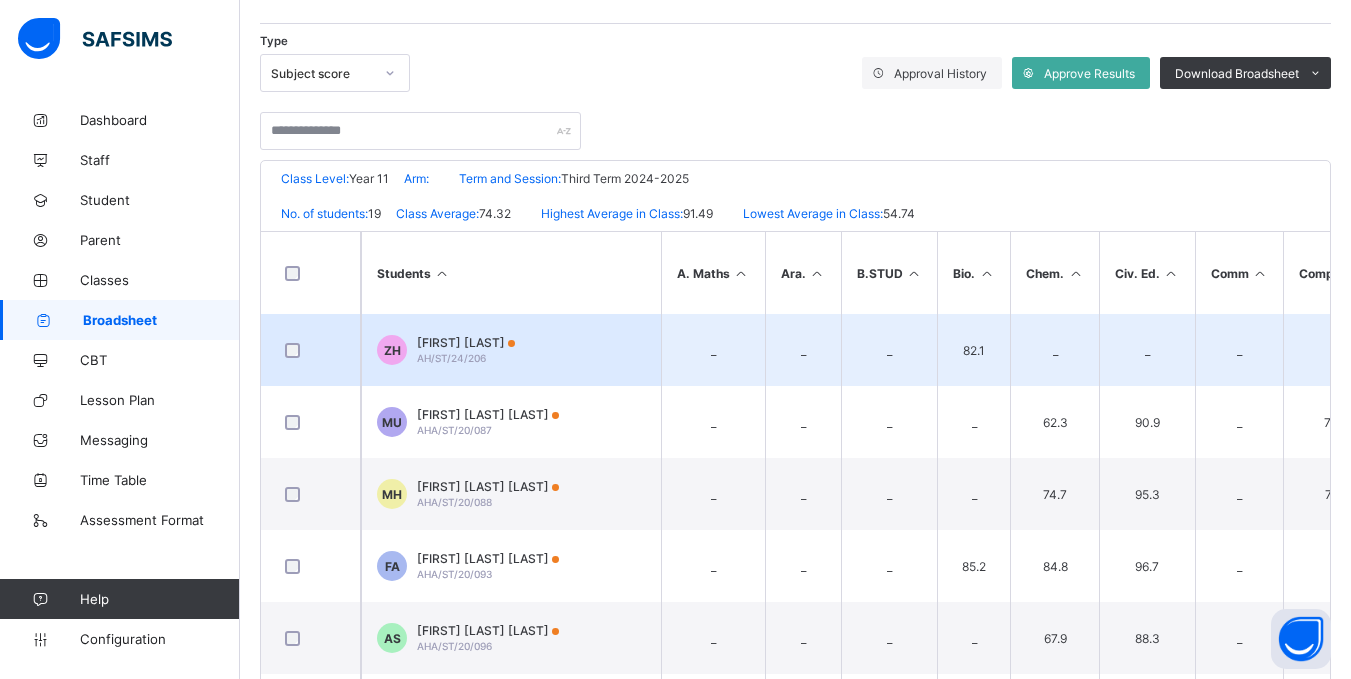 scroll, scrollTop: 316, scrollLeft: 0, axis: vertical 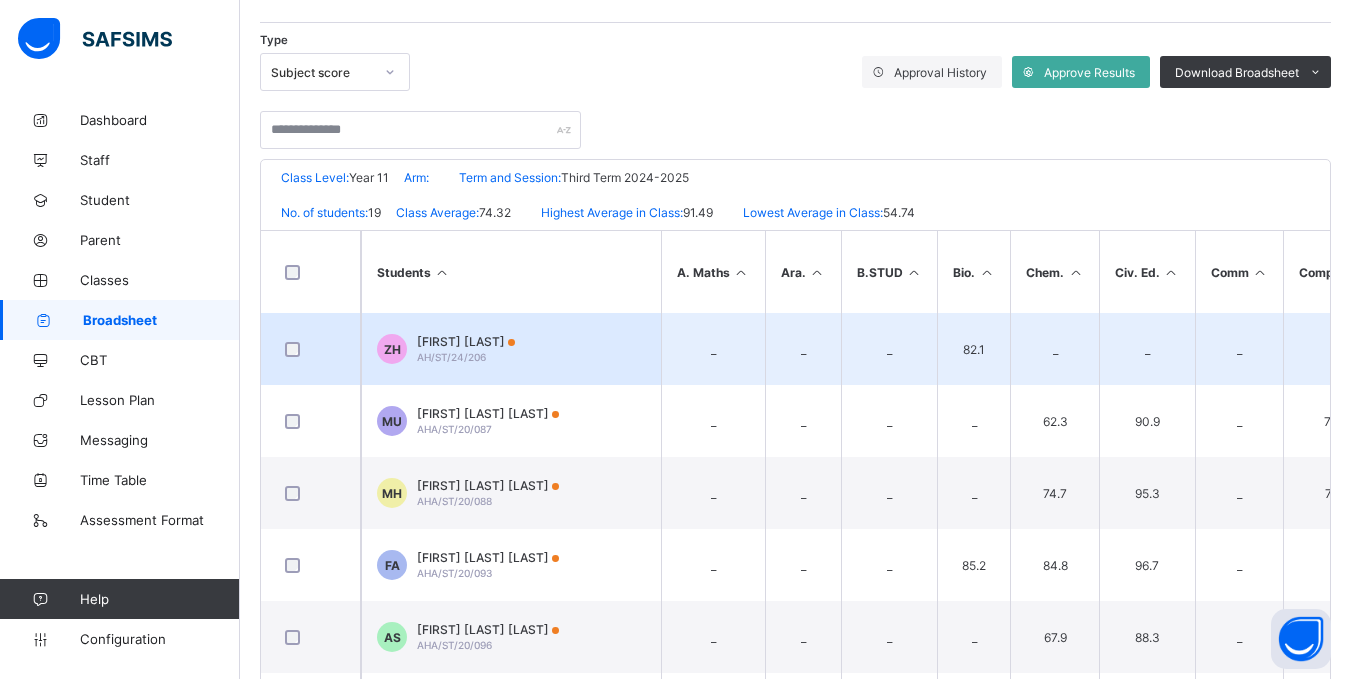 click on "AH/ST/24/206" at bounding box center (451, 357) 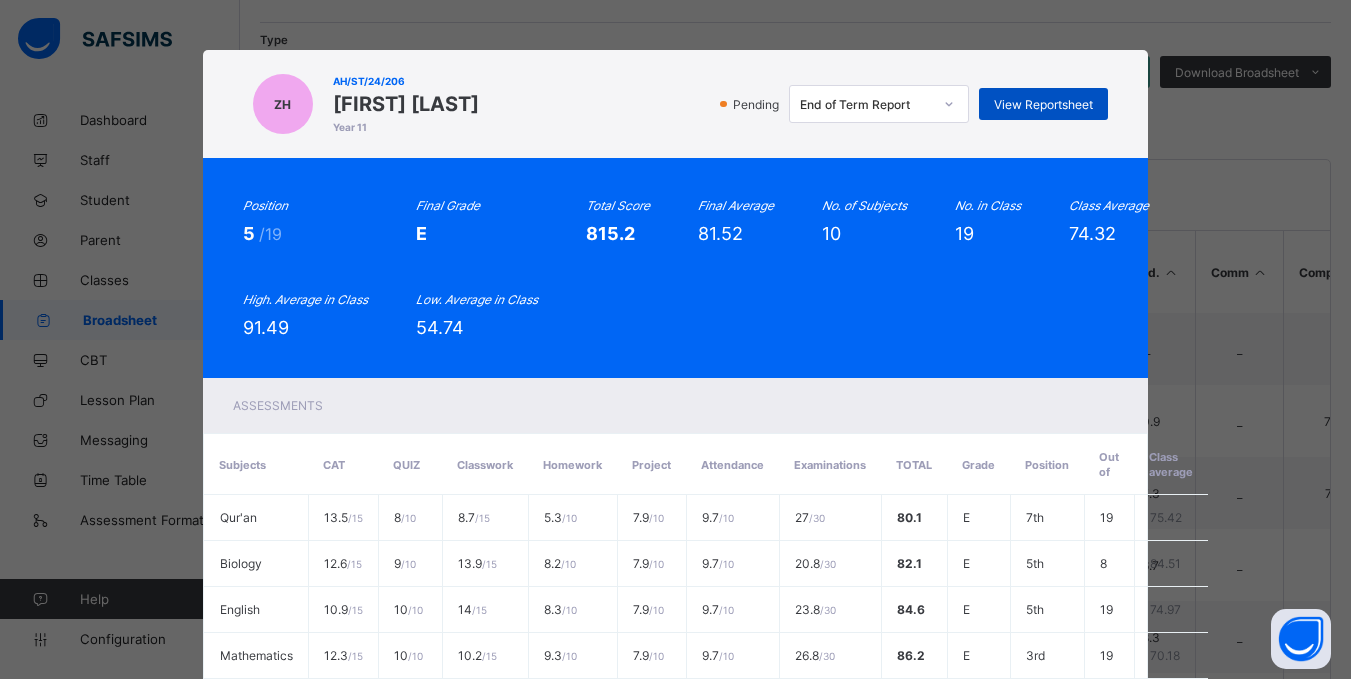 click on "View Reportsheet" at bounding box center [1043, 104] 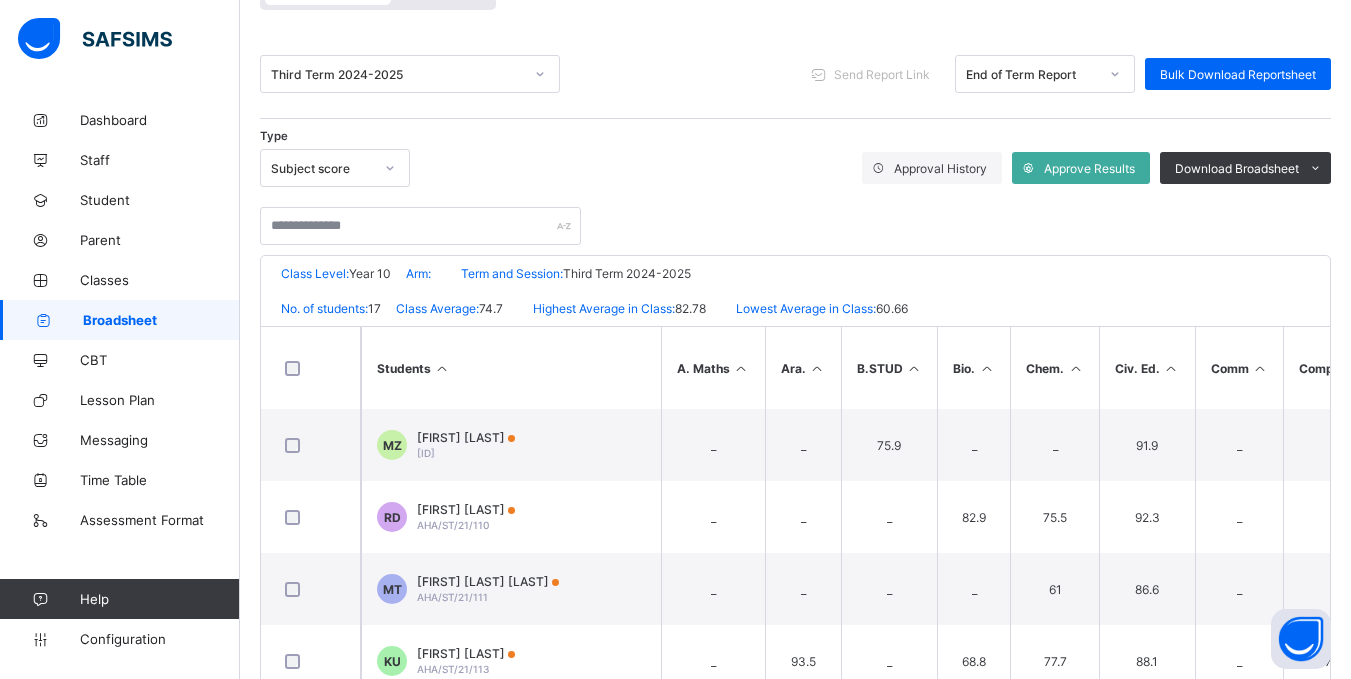 scroll, scrollTop: 221, scrollLeft: 0, axis: vertical 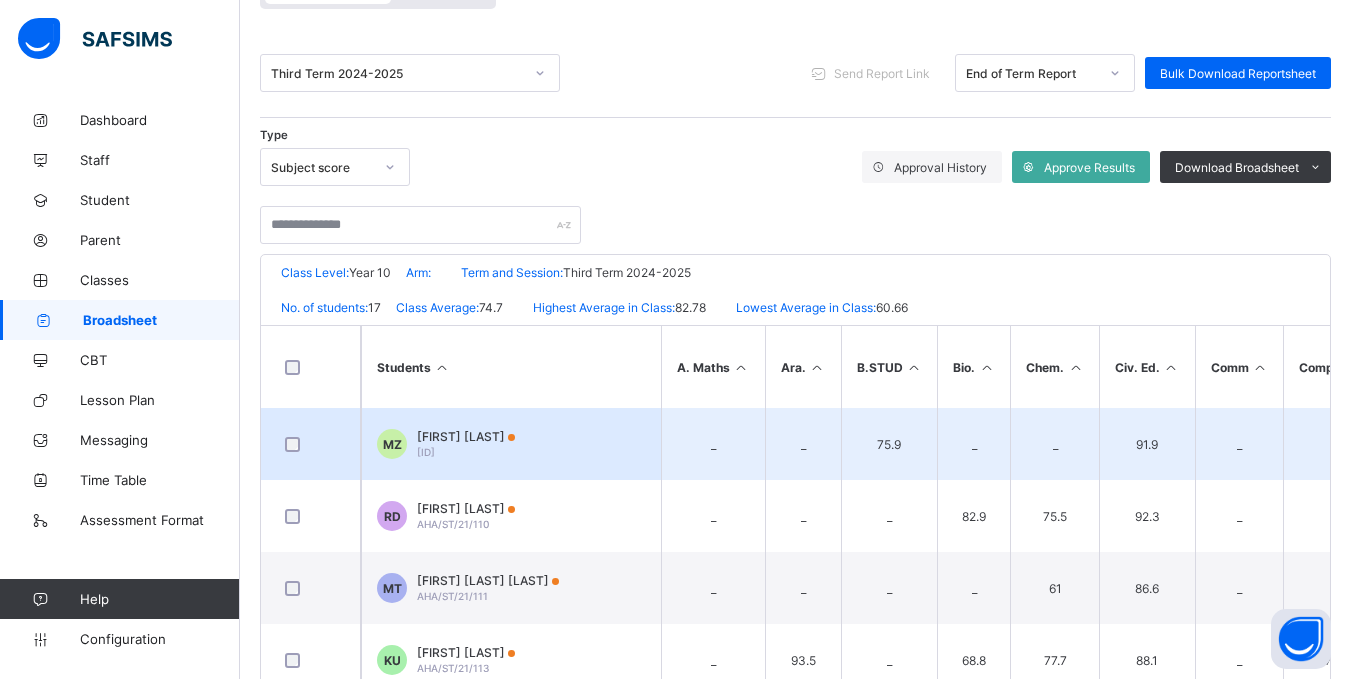 click on "MZ Maryam  Usman Zarma   AHA/ST/21/109" at bounding box center (511, 444) 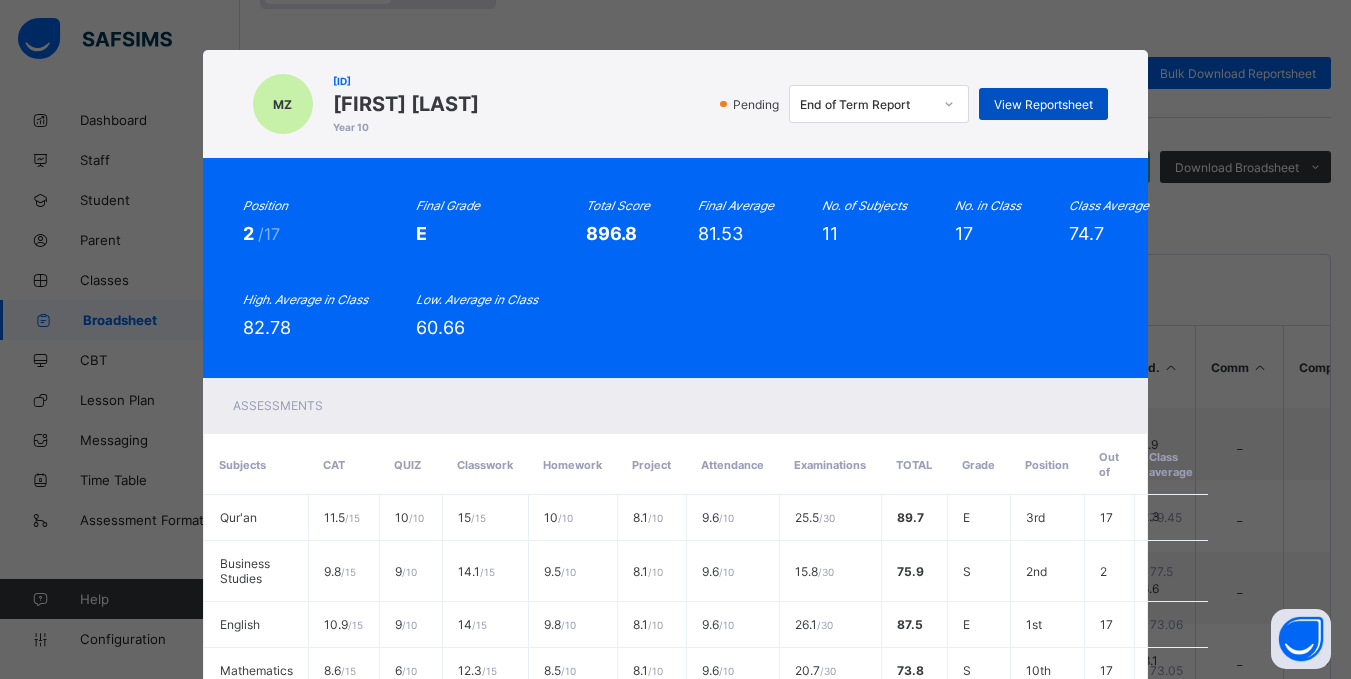 click on "View Reportsheet" at bounding box center [1043, 104] 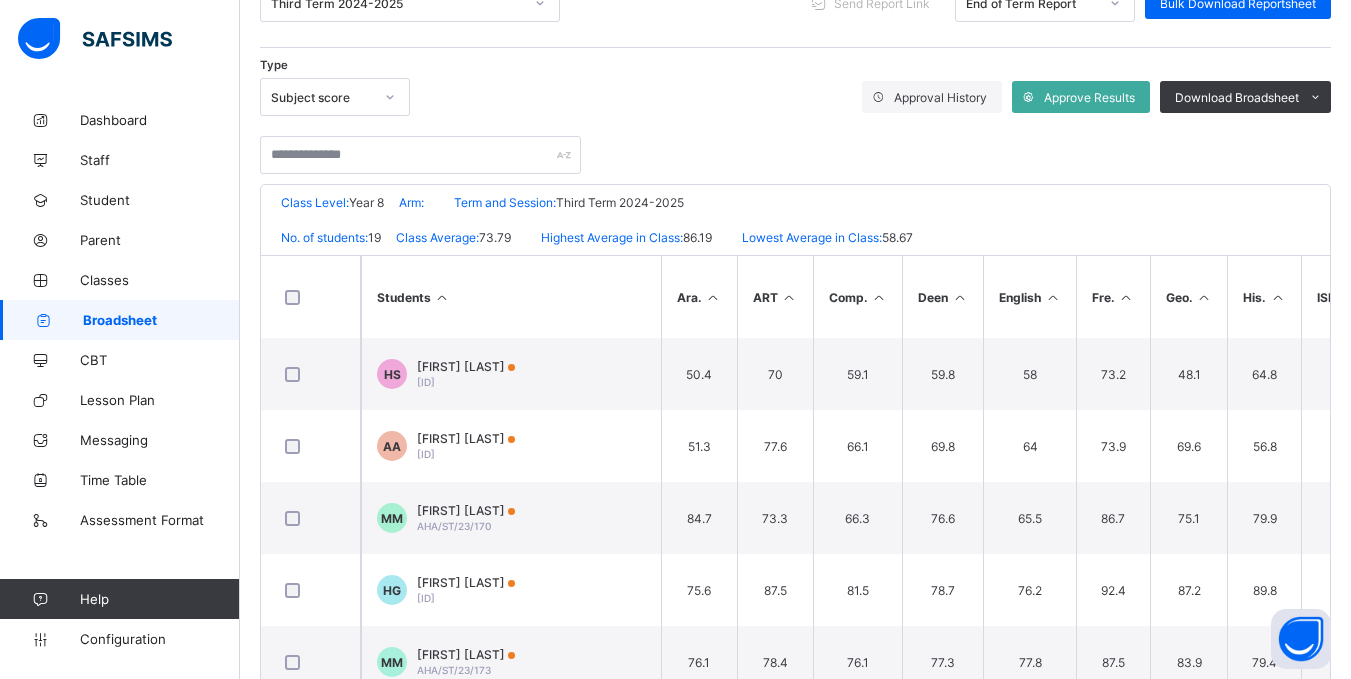 scroll, scrollTop: 292, scrollLeft: 0, axis: vertical 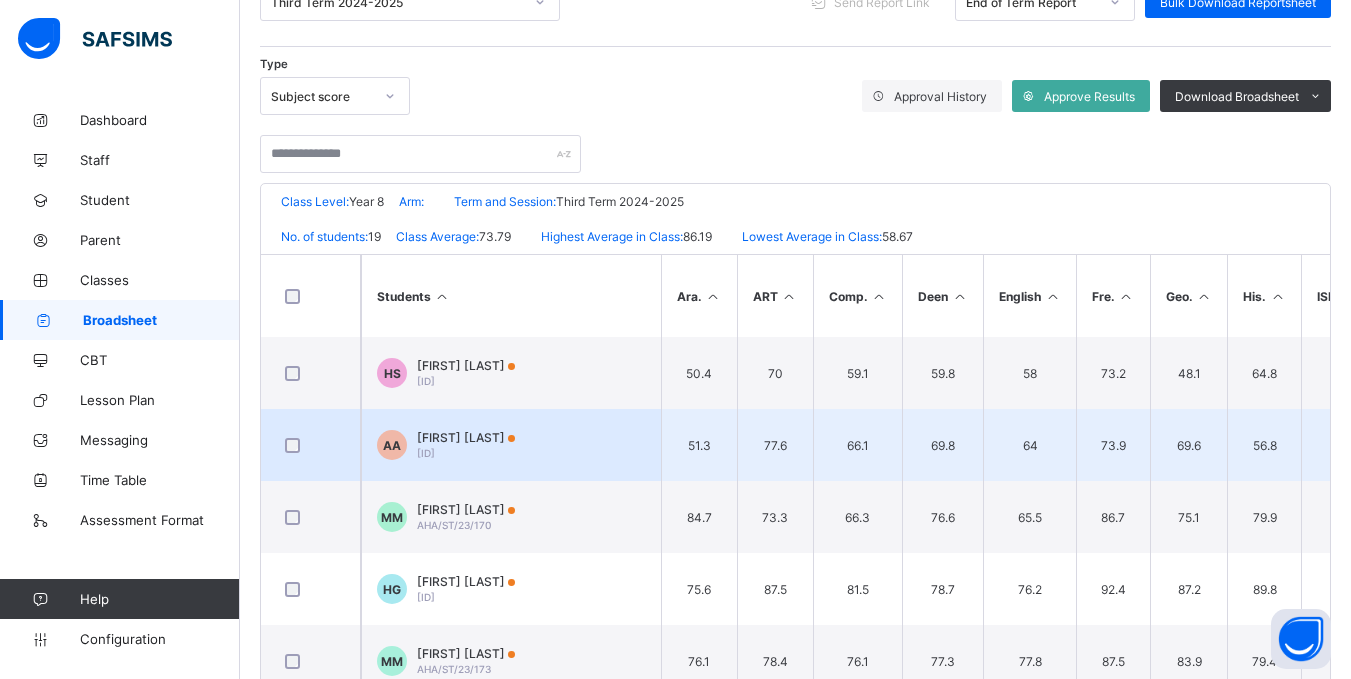click on "Ahmad Bakari Akmal" at bounding box center (466, 437) 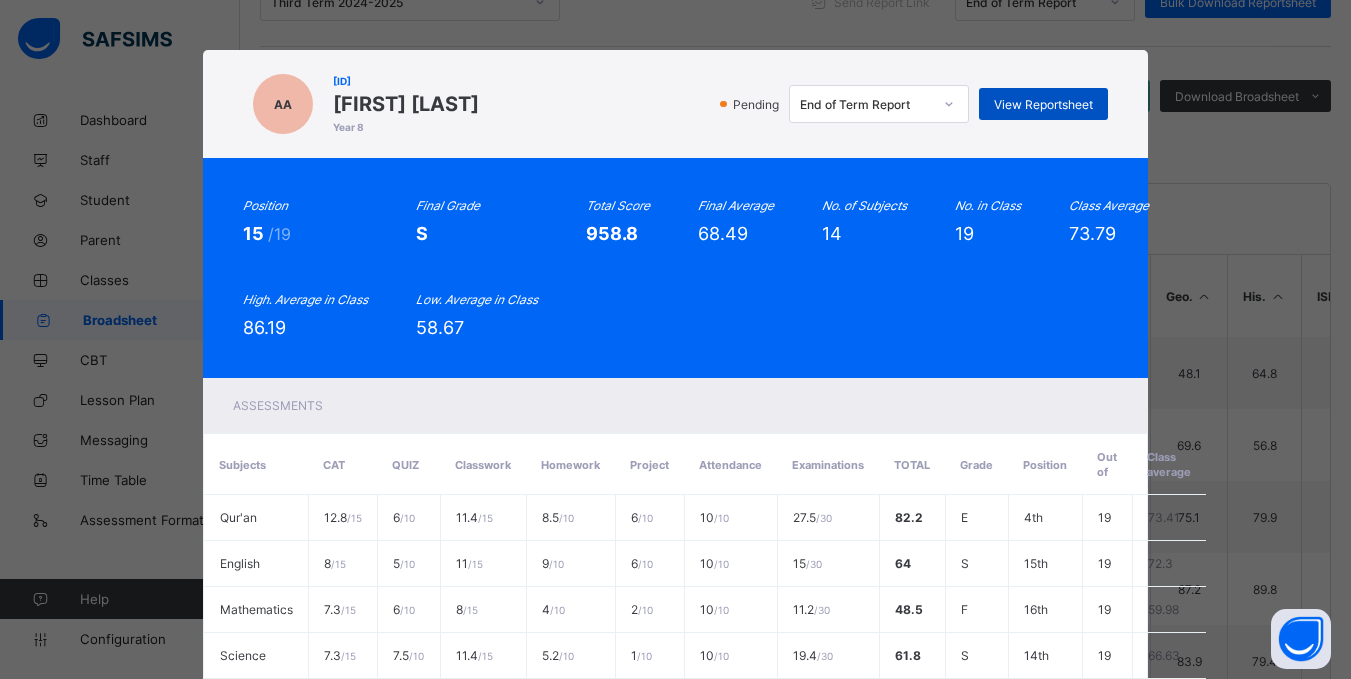 click on "View Reportsheet" at bounding box center (1043, 104) 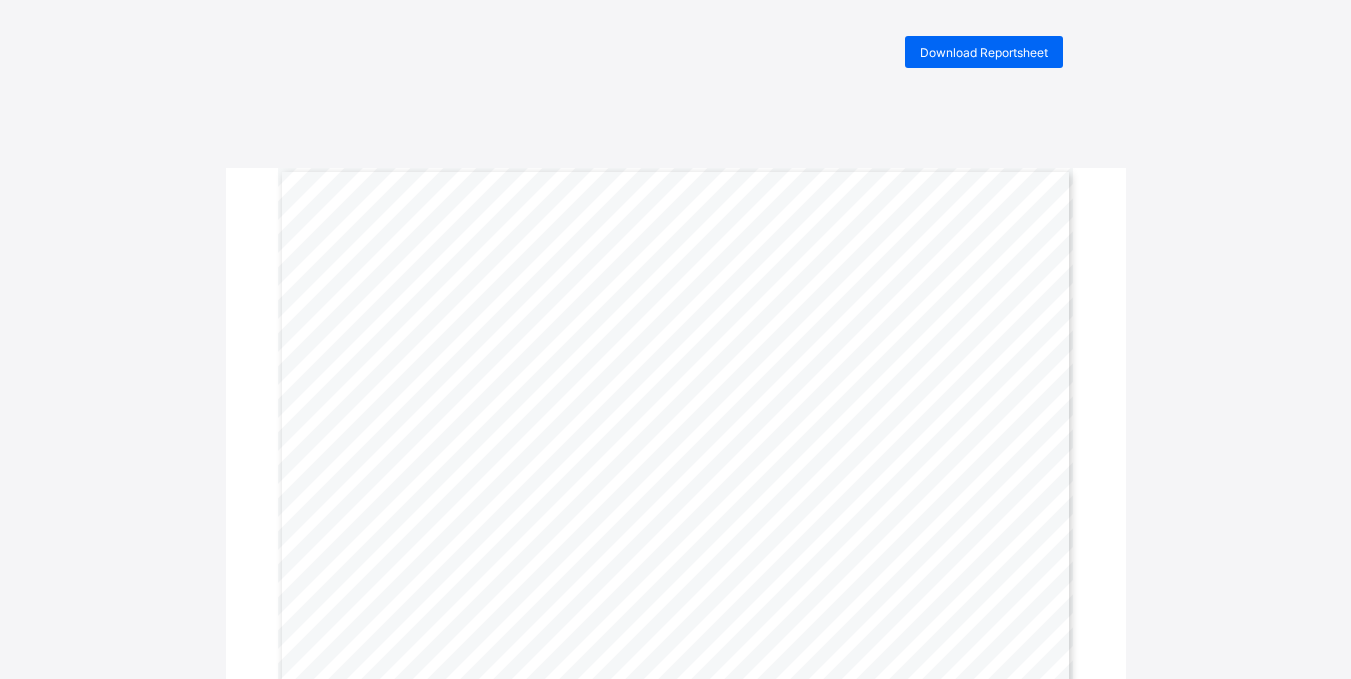 scroll, scrollTop: 17, scrollLeft: 0, axis: vertical 